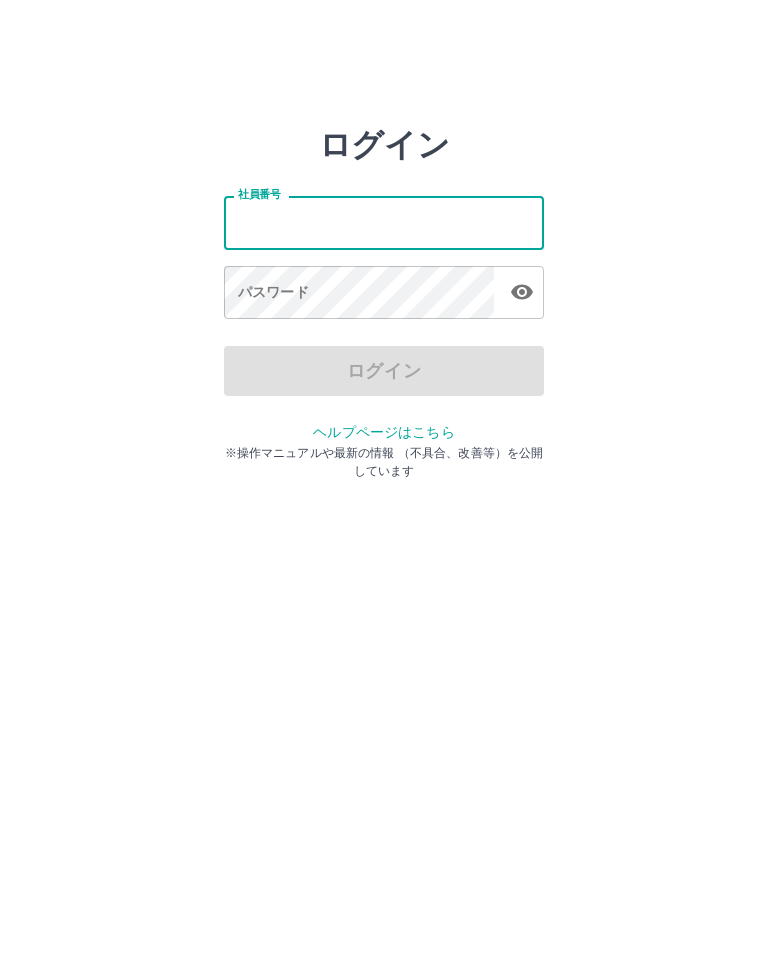 scroll, scrollTop: 0, scrollLeft: 0, axis: both 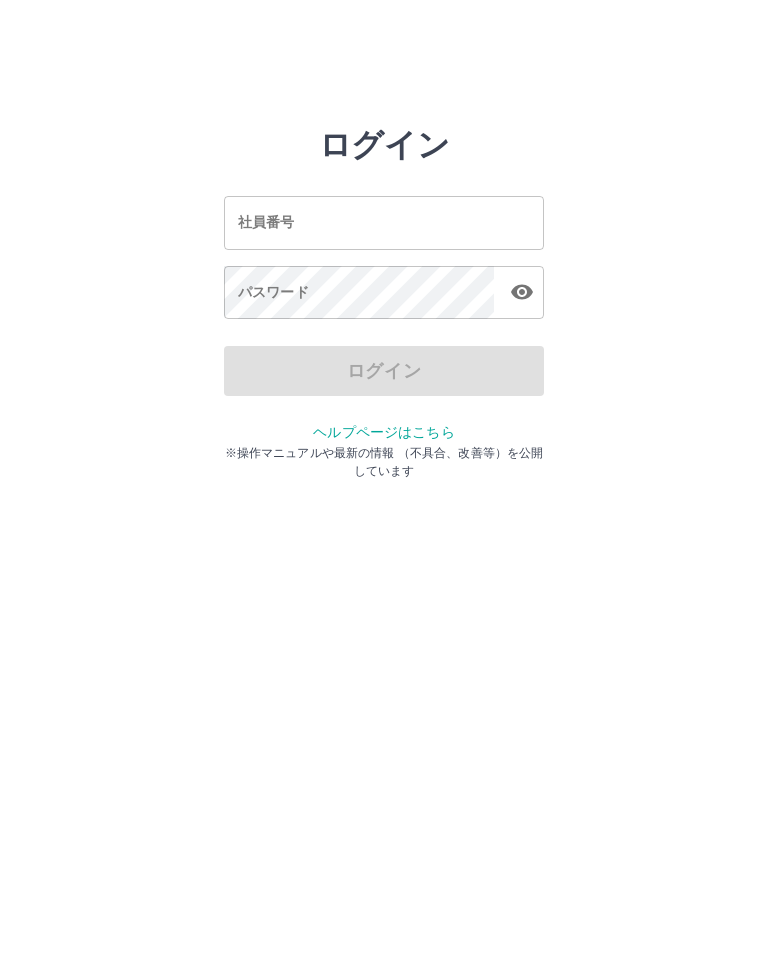 click on "社員番号" at bounding box center [384, 222] 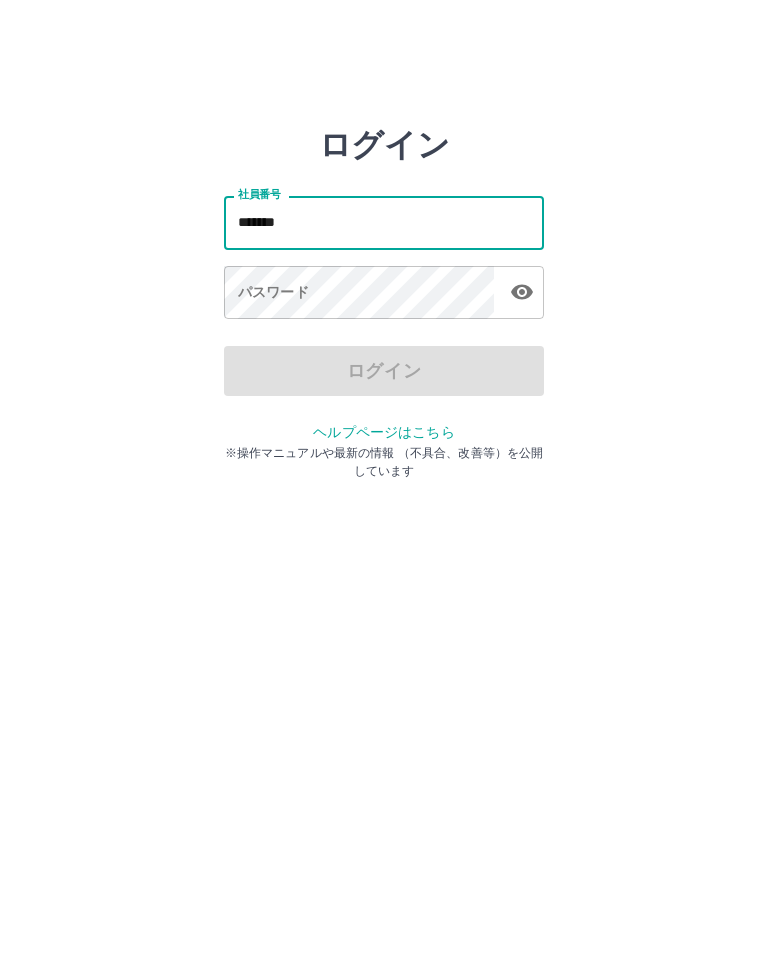 type on "*******" 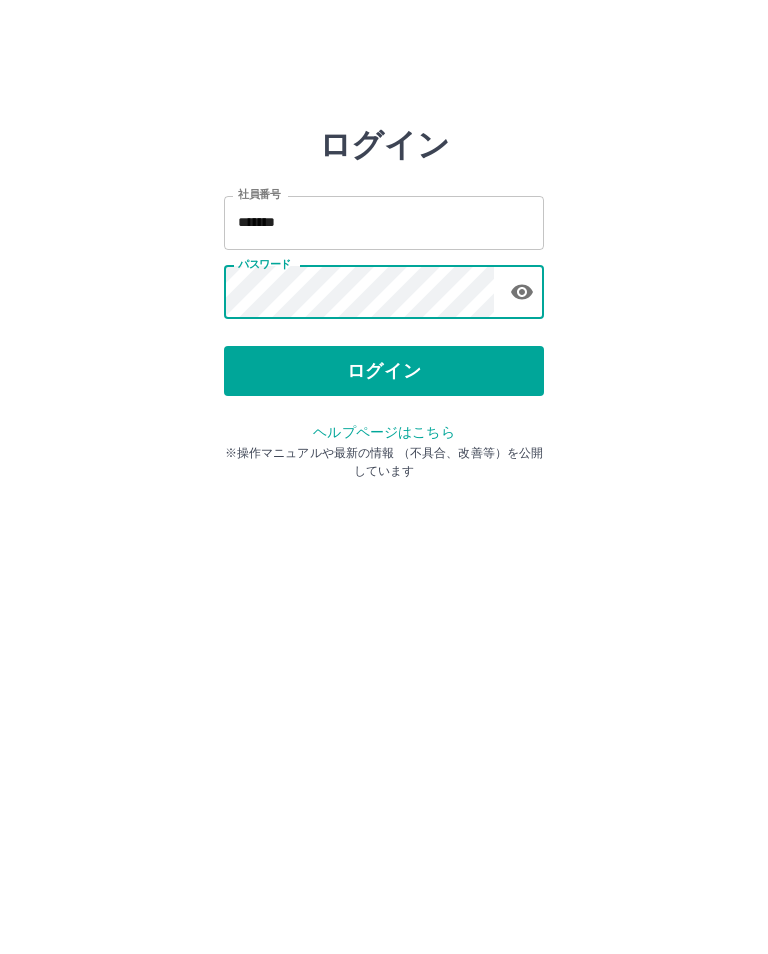 click on "ログイン" at bounding box center (384, 371) 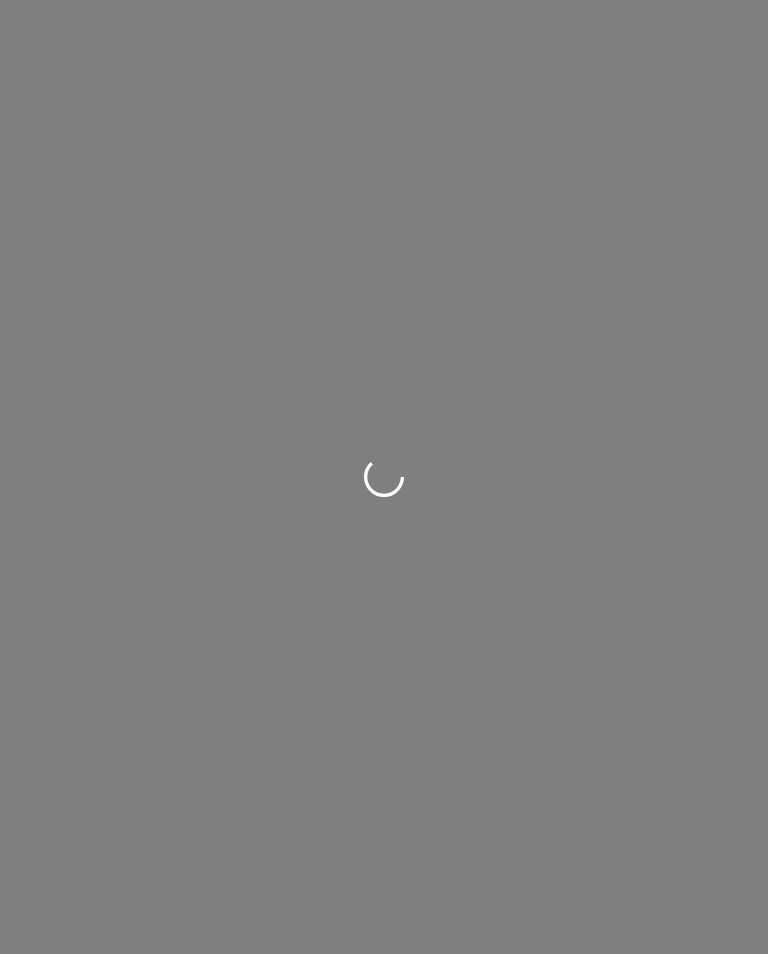 scroll, scrollTop: 0, scrollLeft: 0, axis: both 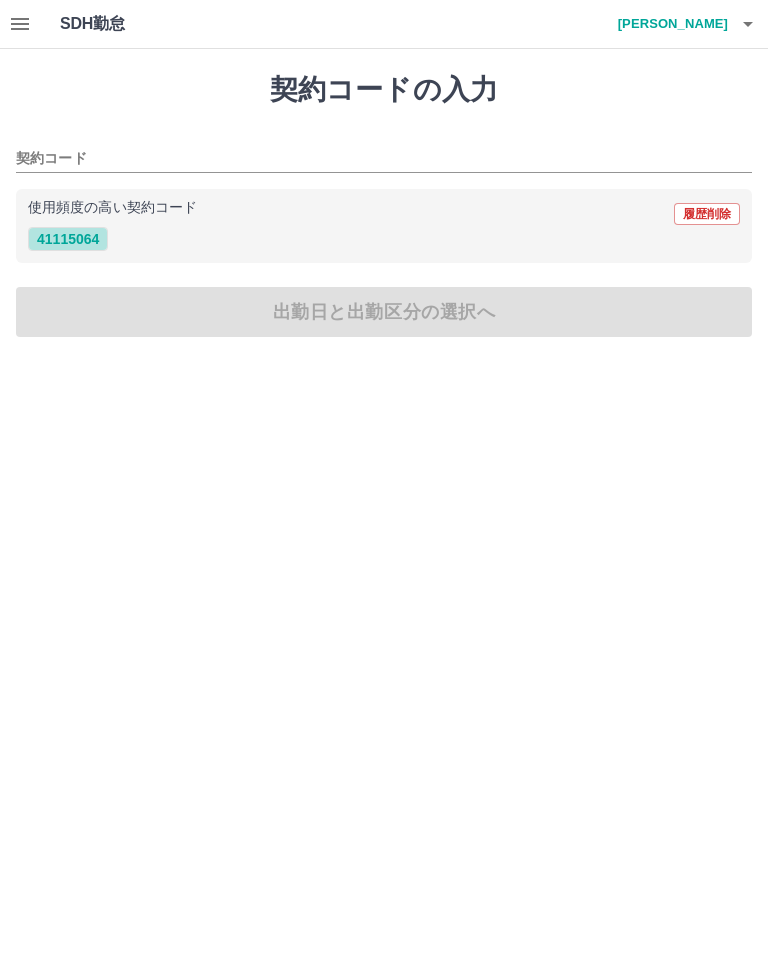 click on "41115064" at bounding box center (68, 239) 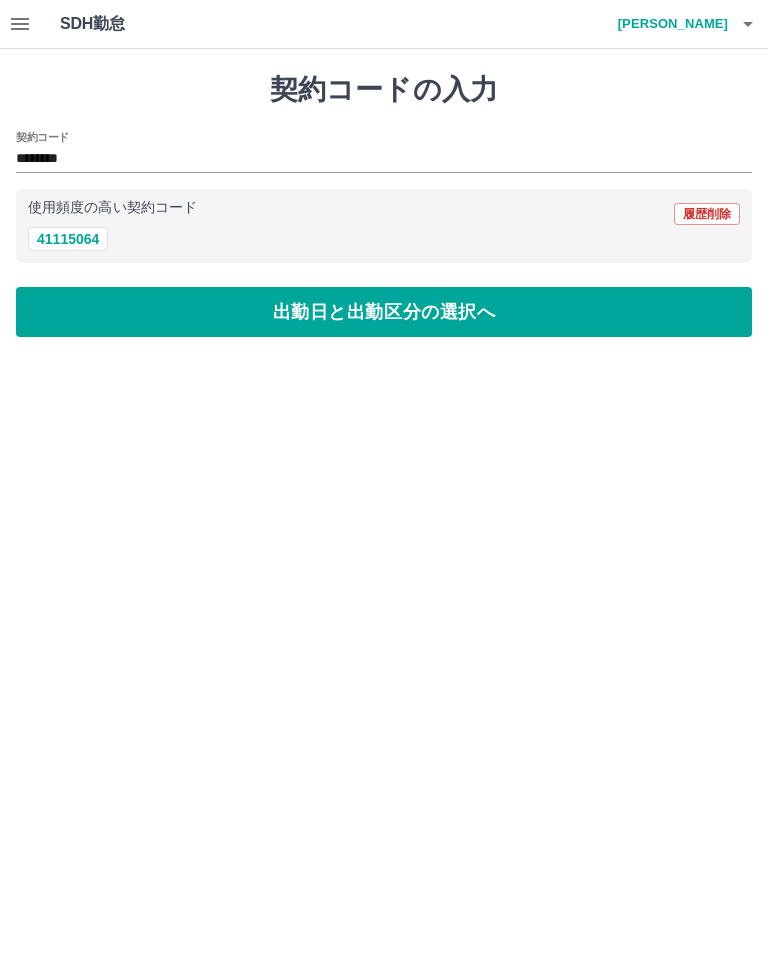click on "出勤日と出勤区分の選択へ" at bounding box center (384, 312) 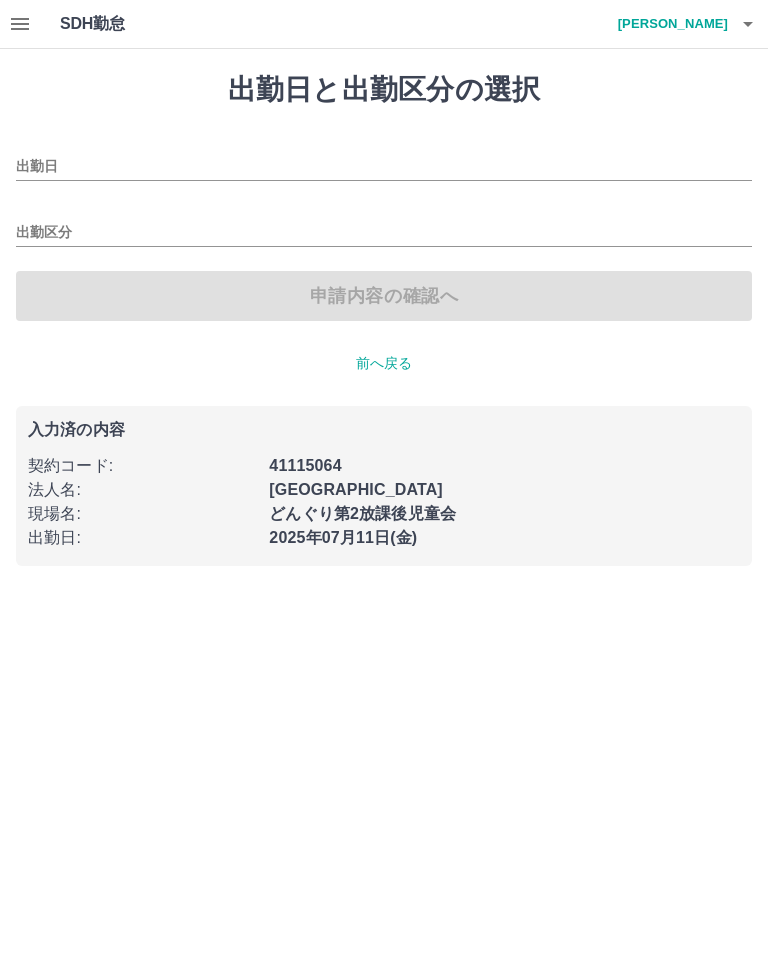 type on "**********" 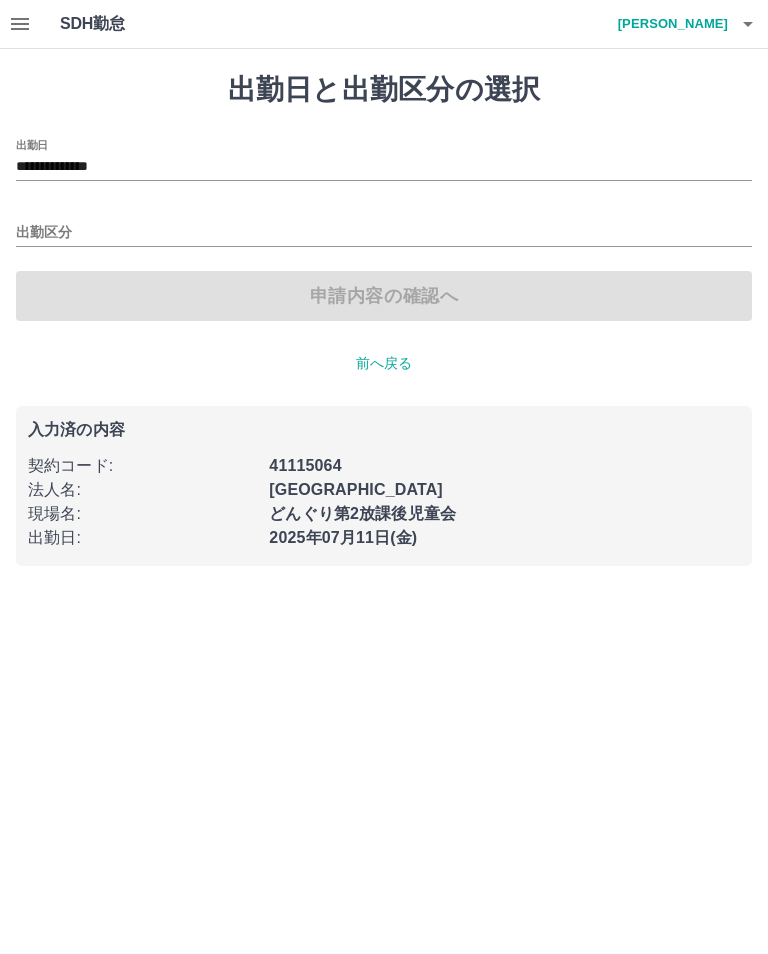 click on "出勤区分" at bounding box center (384, 233) 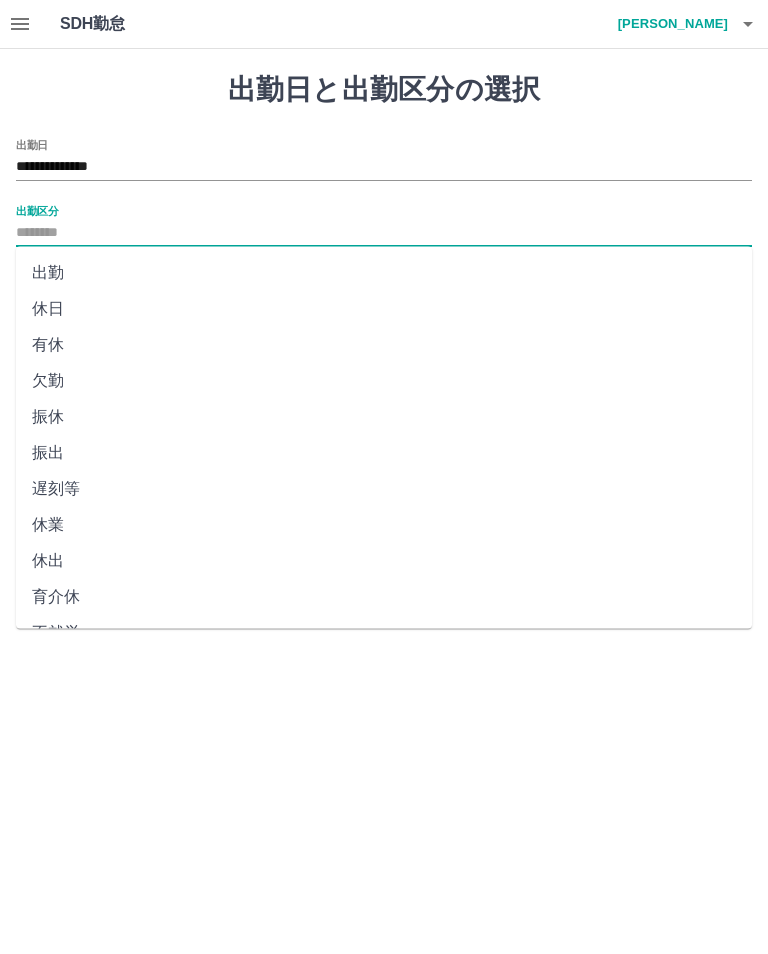 click on "出勤" at bounding box center (384, 273) 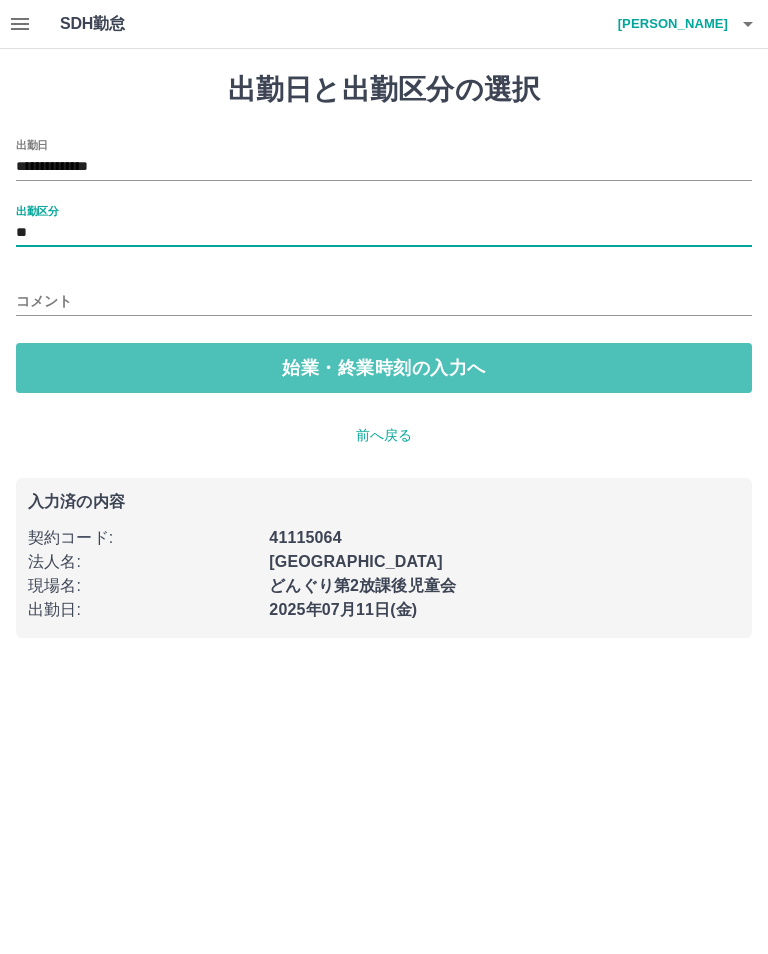 click on "始業・終業時刻の入力へ" at bounding box center [384, 368] 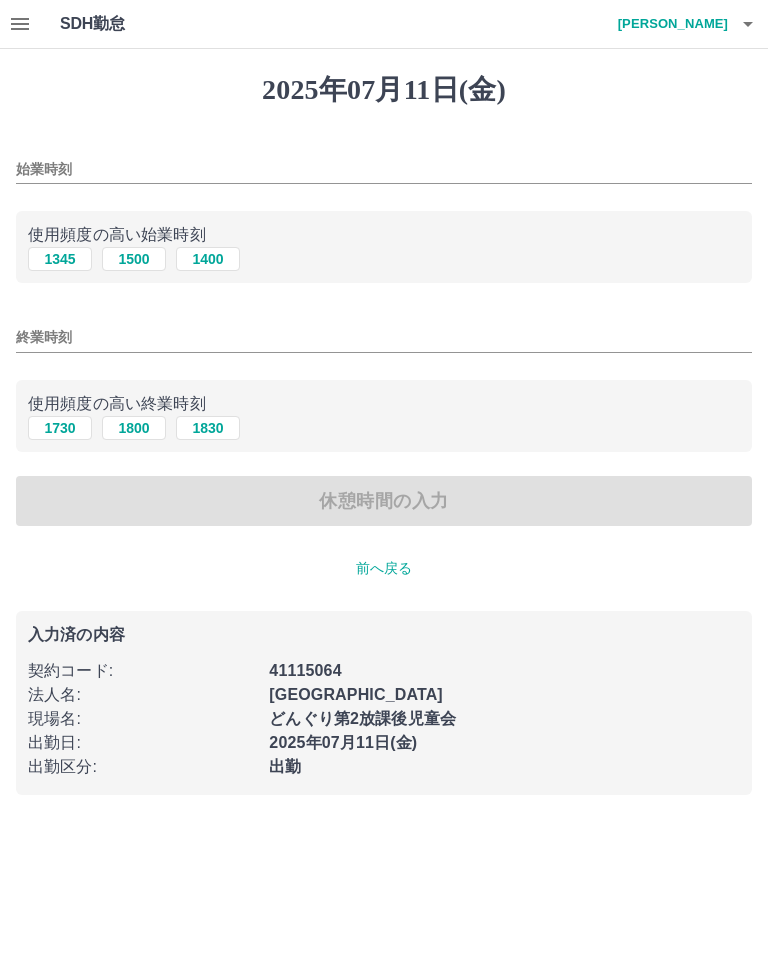 click on "1400" at bounding box center [208, 259] 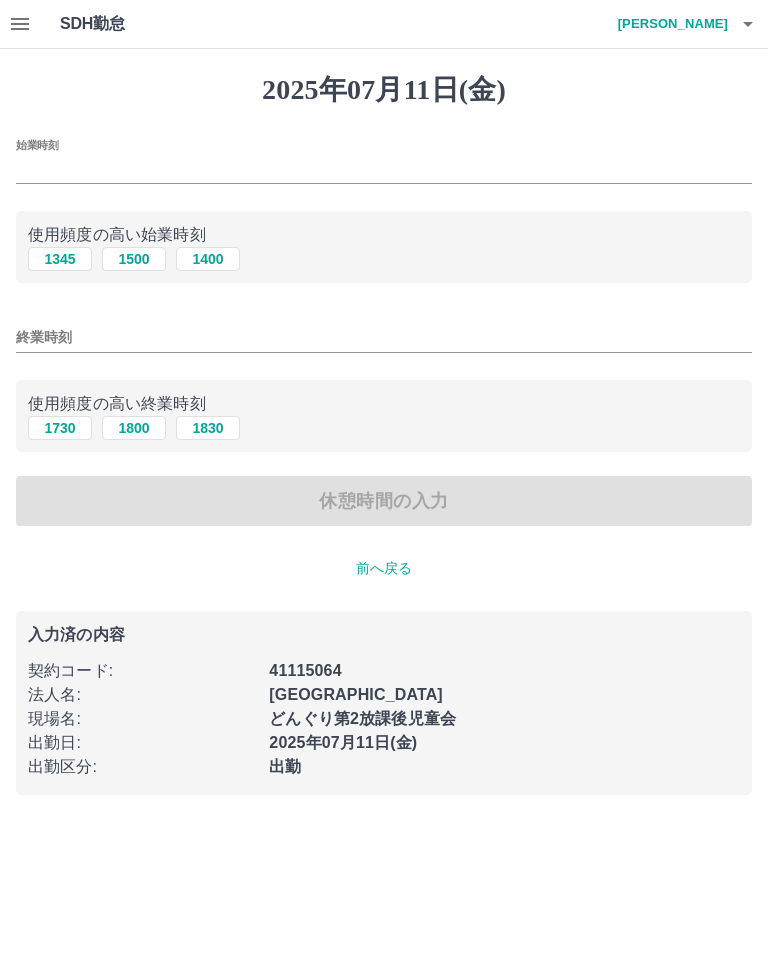 type on "****" 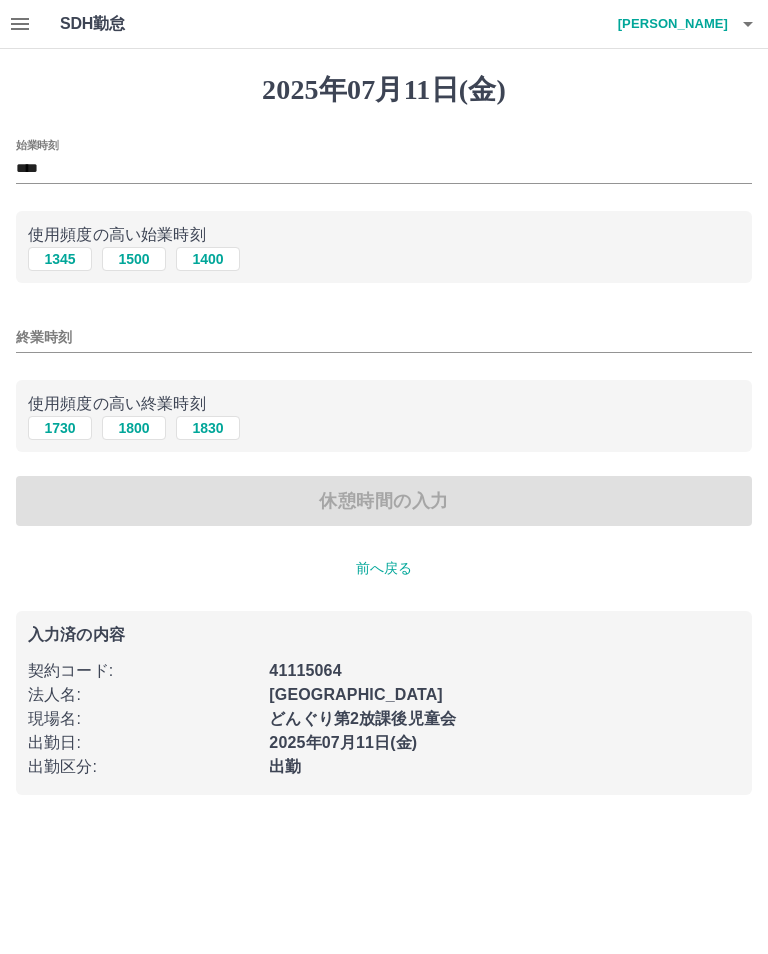 click on "1800" at bounding box center (134, 428) 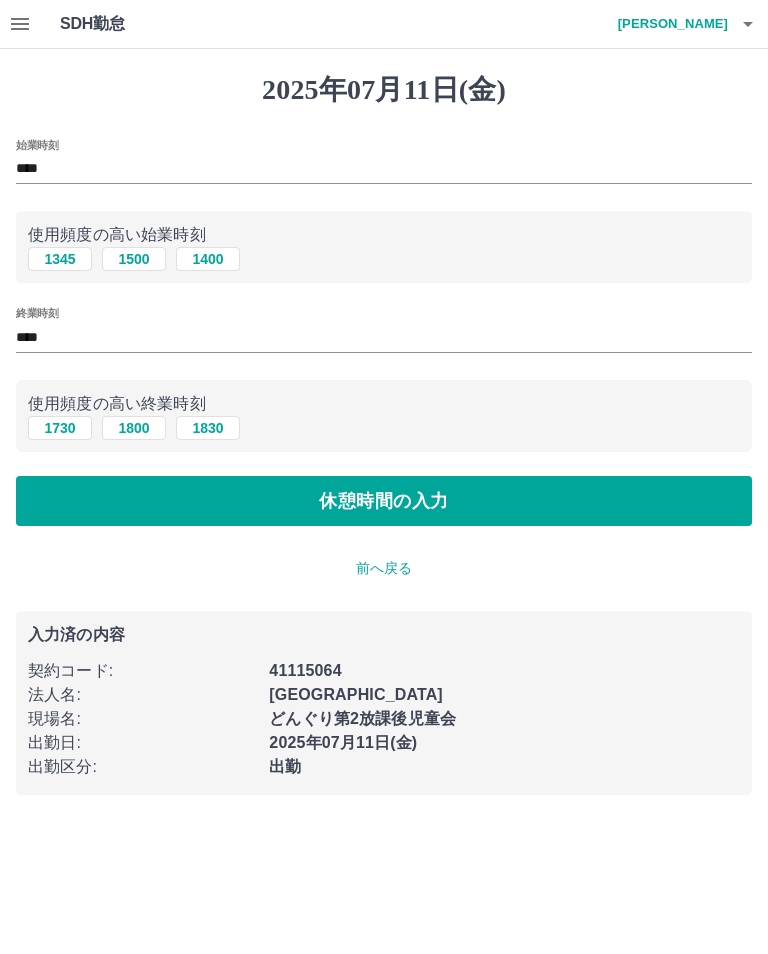 click on "休憩時間の入力" at bounding box center (384, 501) 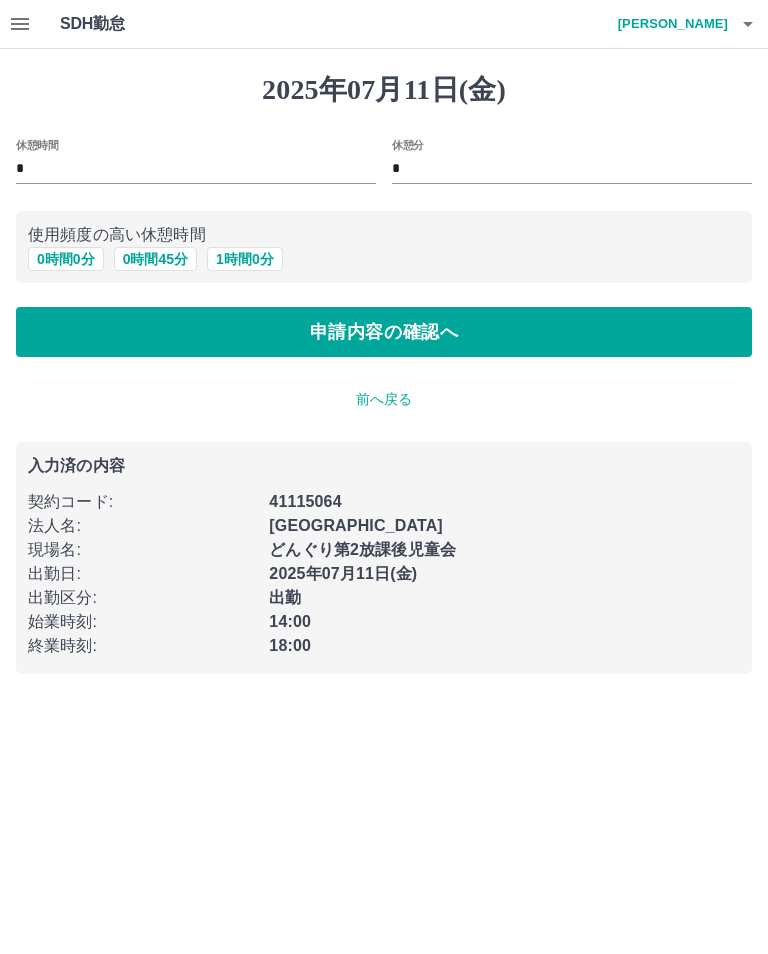 click on "申請内容の確認へ" at bounding box center (384, 332) 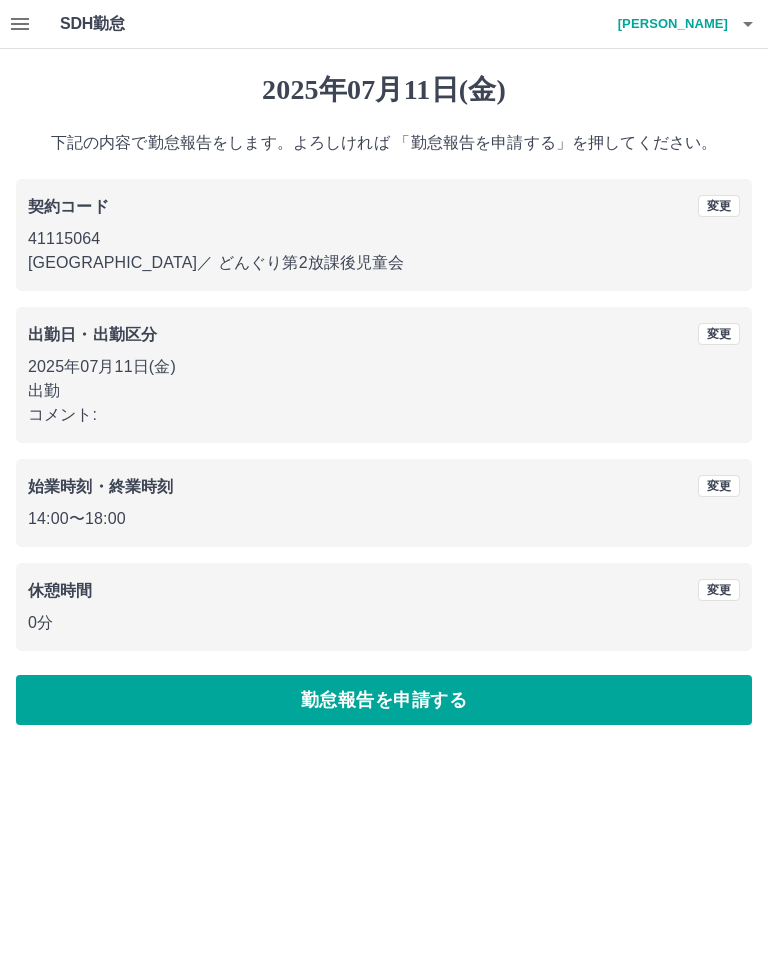 click on "勤怠報告を申請する" at bounding box center [384, 700] 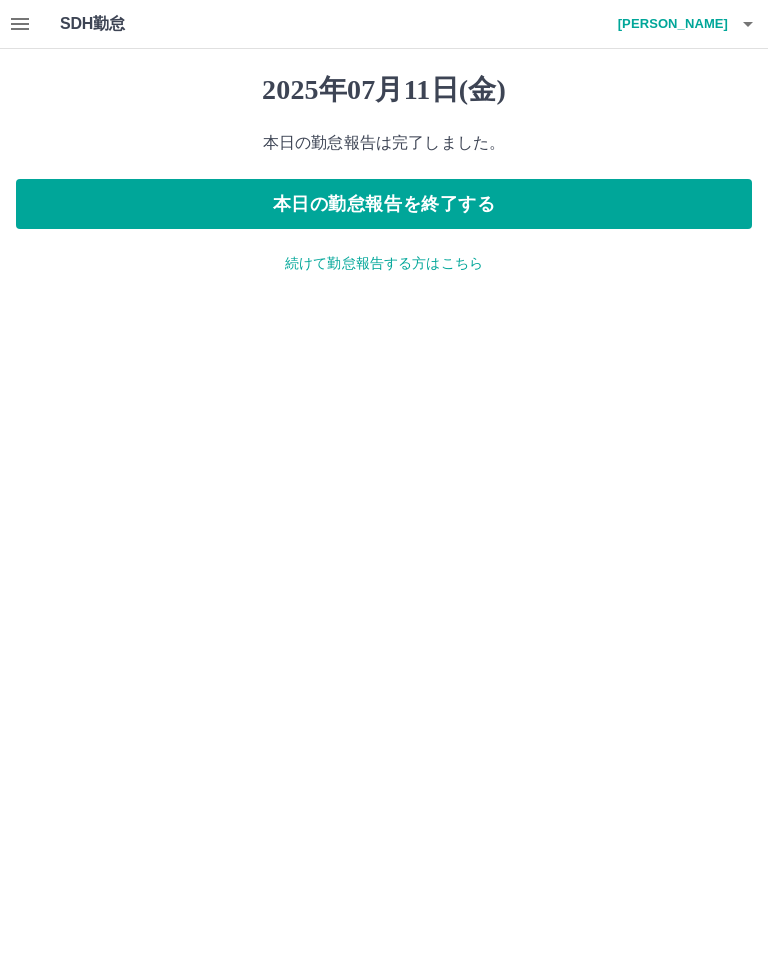 click on "本日の勤怠報告を終了する" at bounding box center [384, 204] 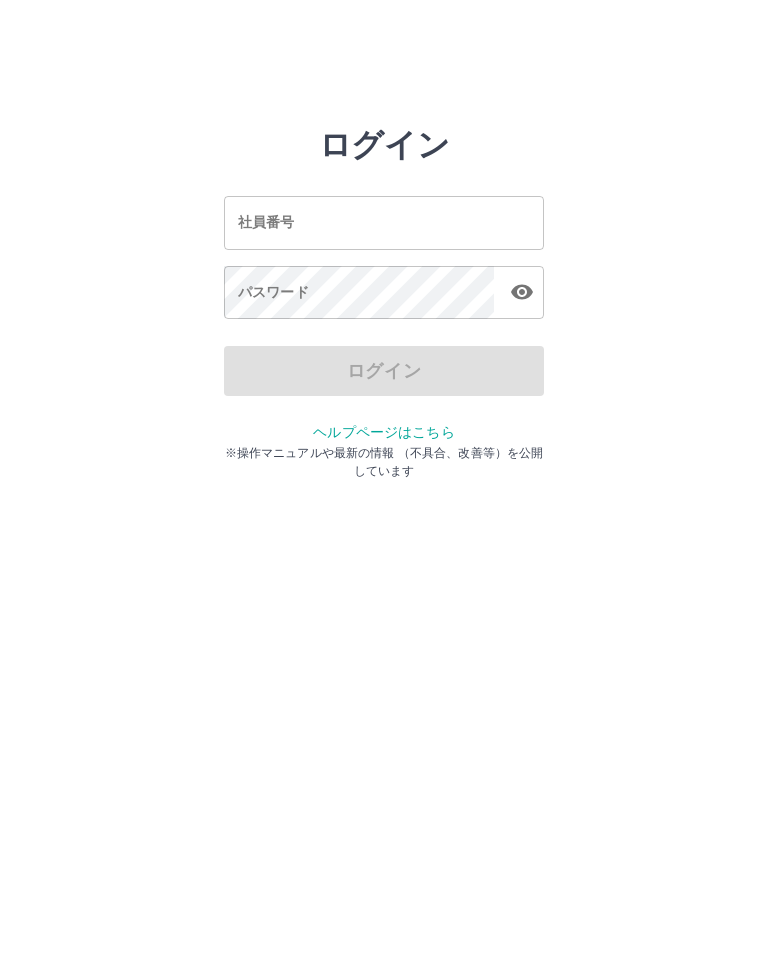 scroll, scrollTop: 0, scrollLeft: 0, axis: both 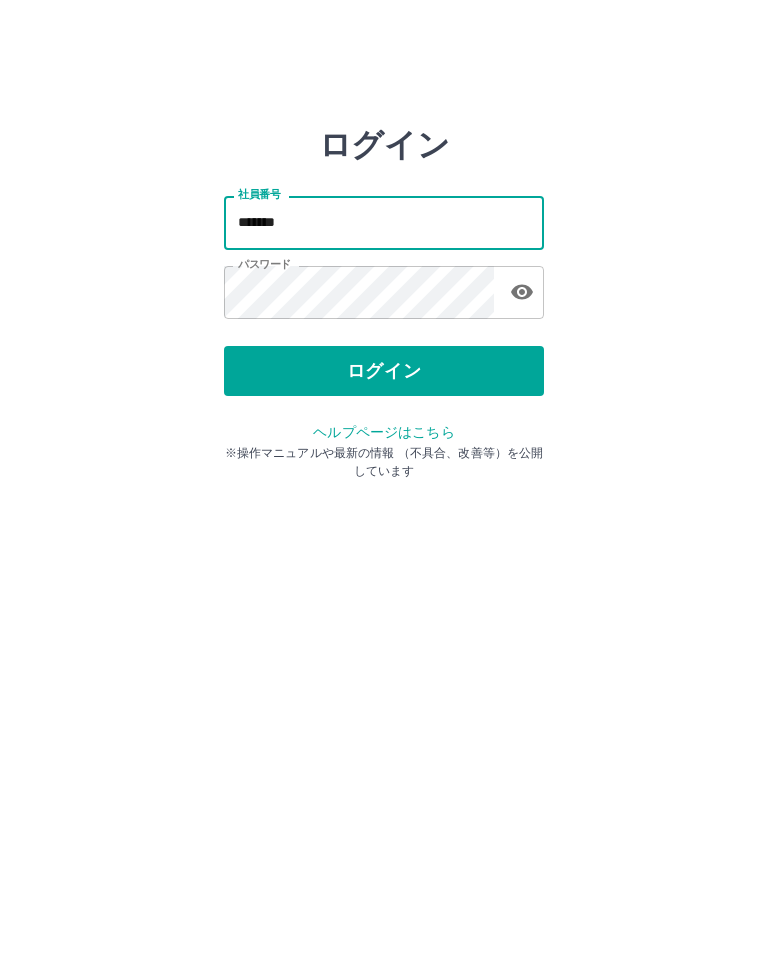 click on "*******" at bounding box center (384, 222) 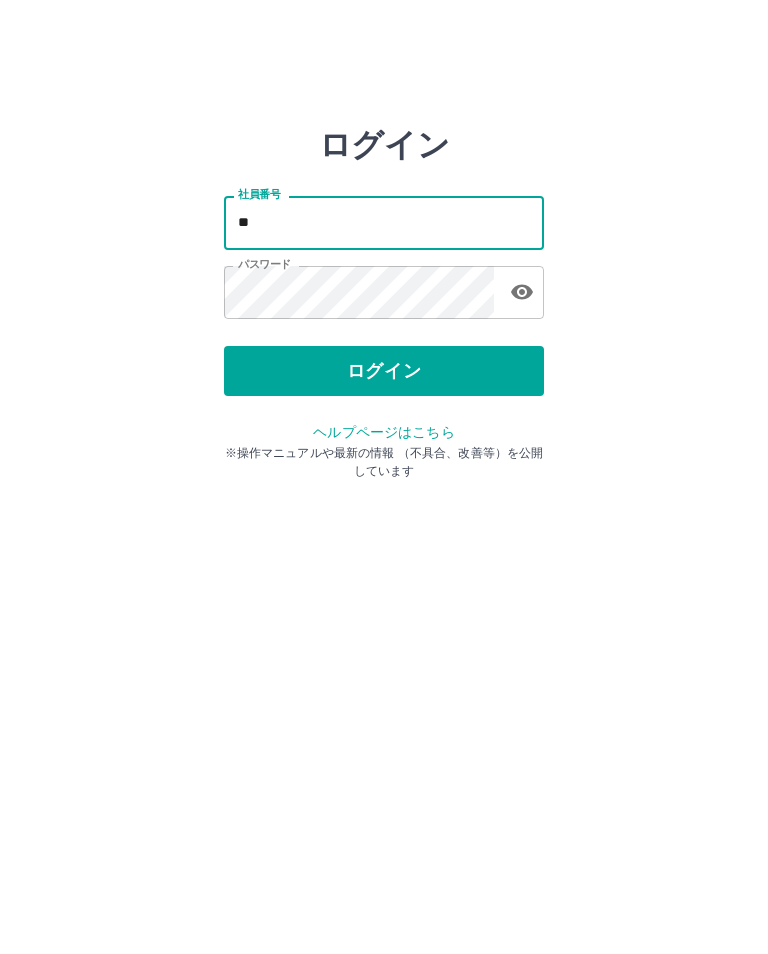 type on "*" 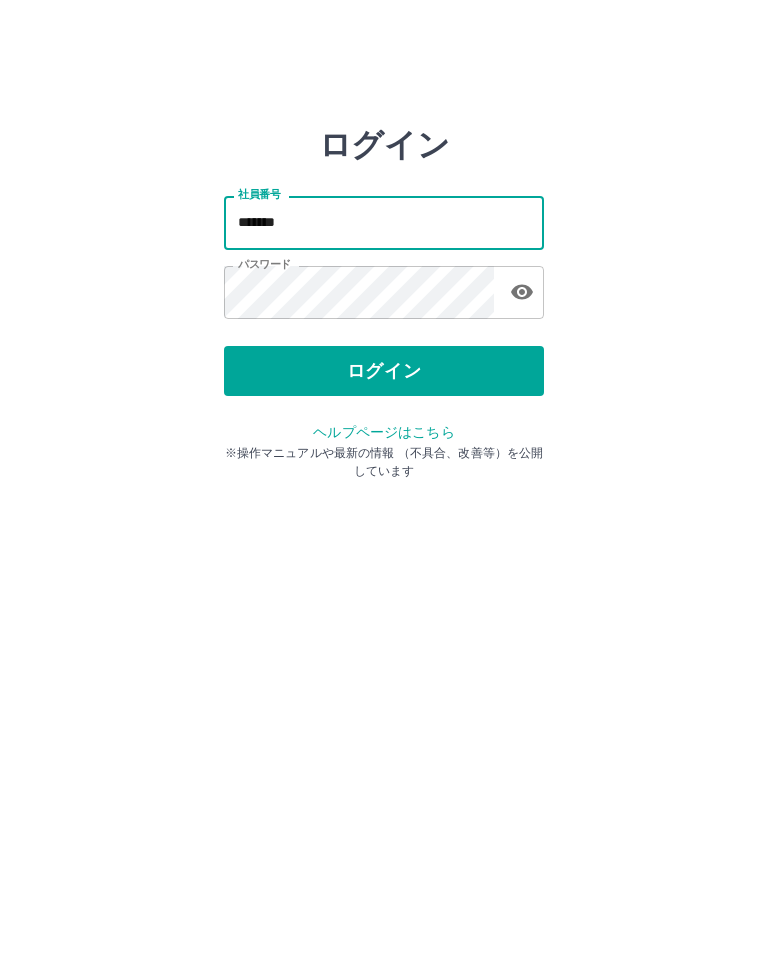 type on "*******" 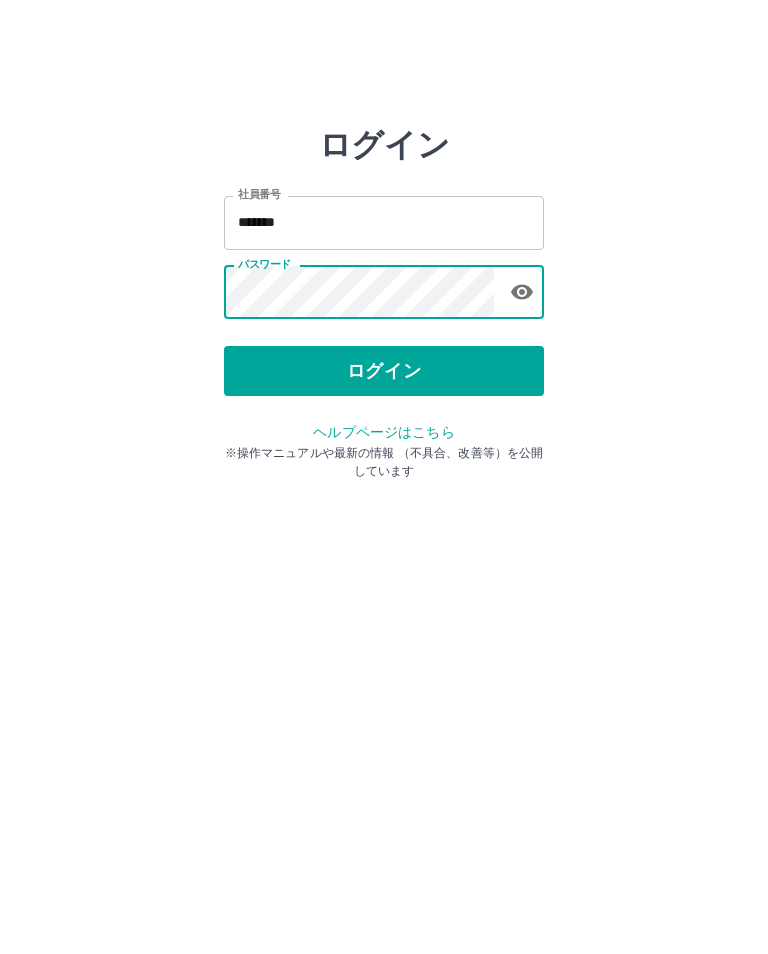click on "ログイン" at bounding box center [384, 371] 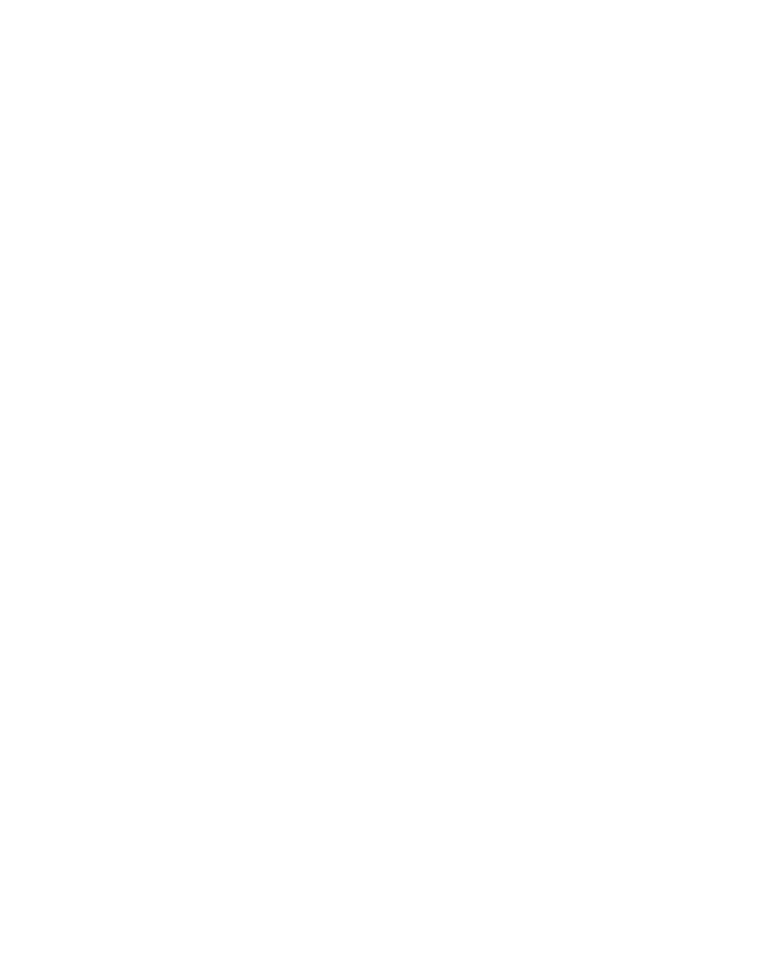 scroll, scrollTop: 0, scrollLeft: 0, axis: both 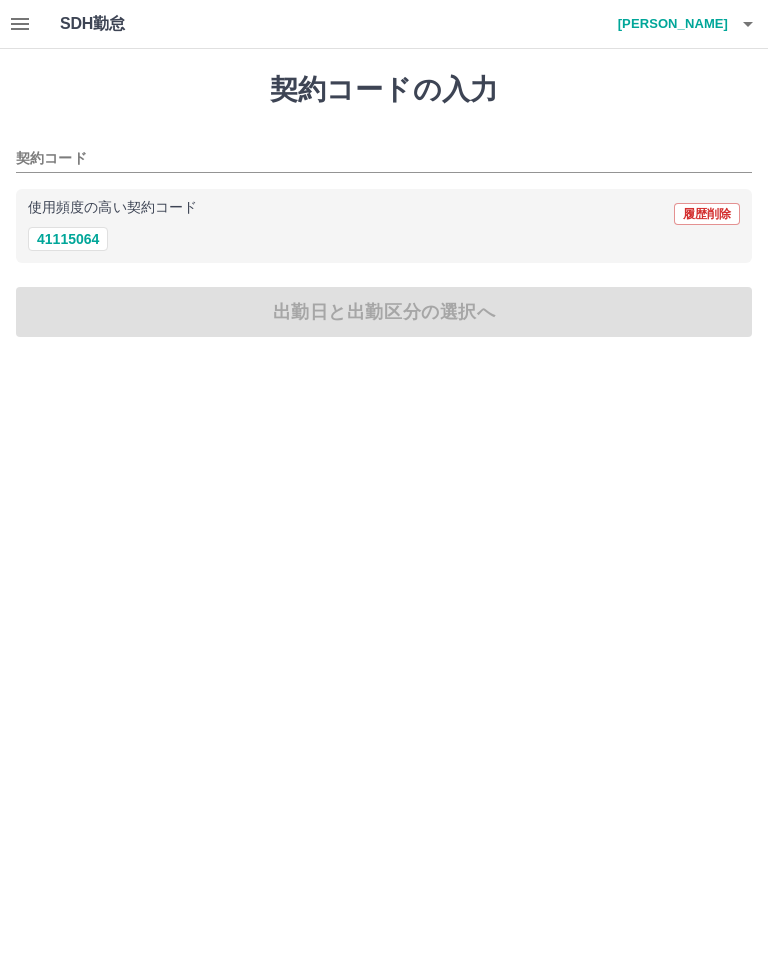 click on "41115064" at bounding box center (68, 239) 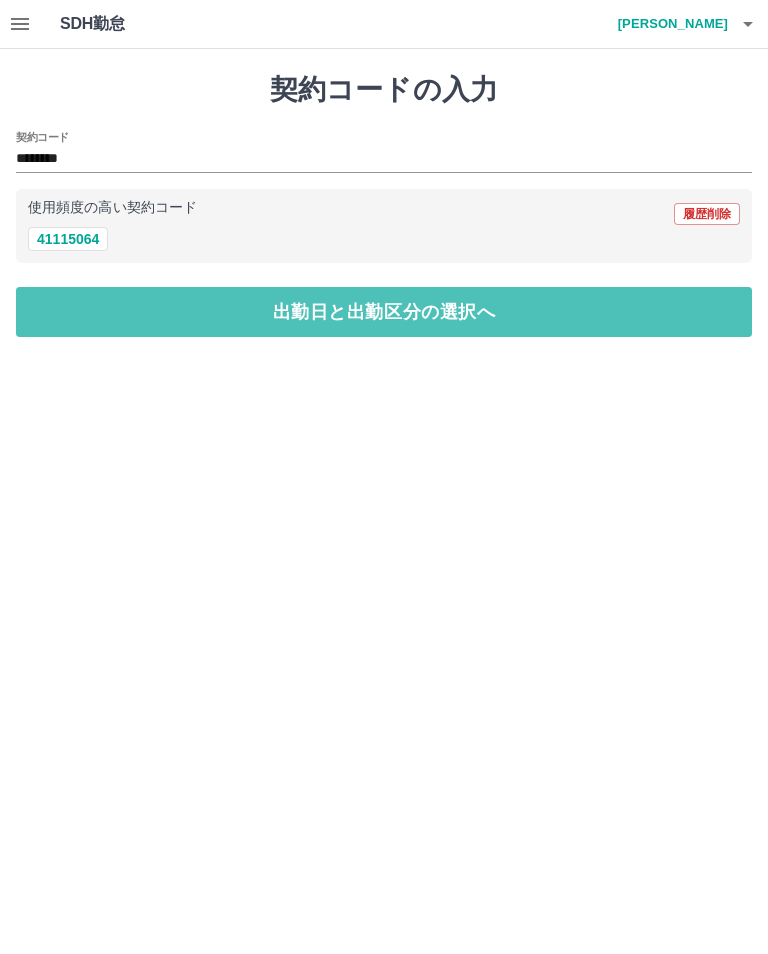 click on "出勤日と出勤区分の選択へ" at bounding box center (384, 312) 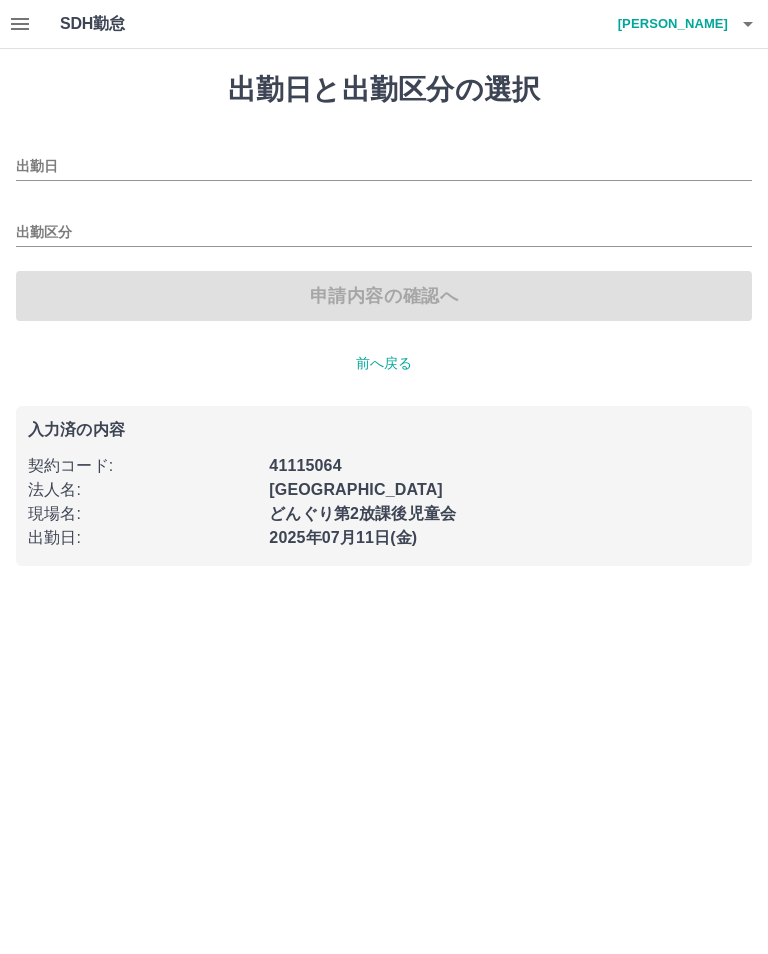 type on "**********" 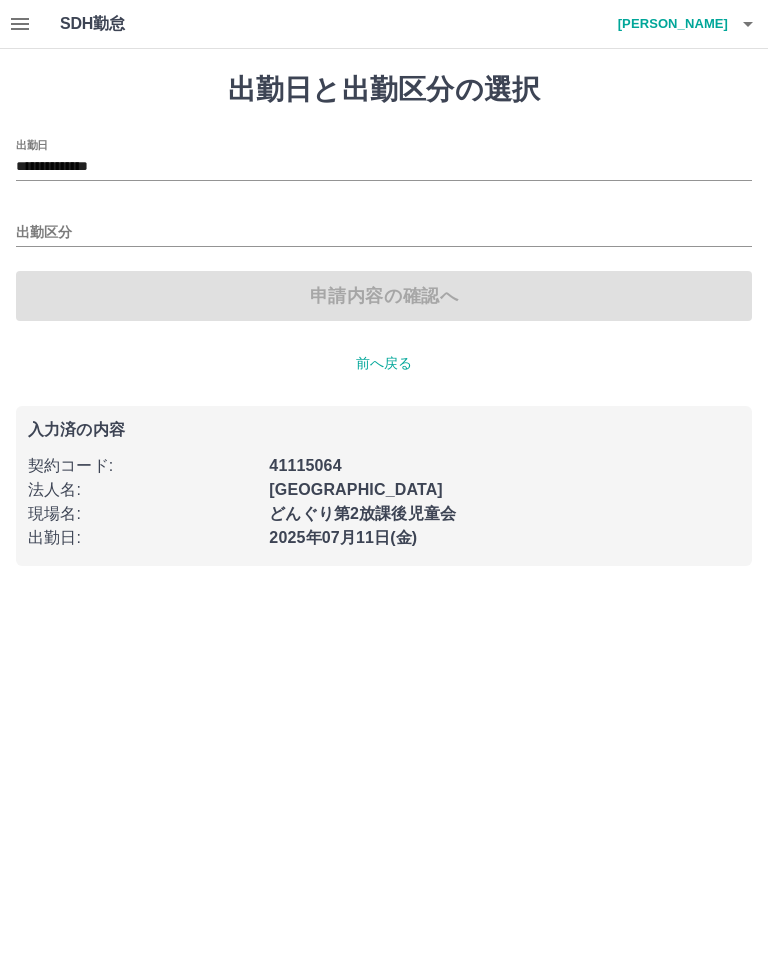 click on "出勤区分" at bounding box center (384, 233) 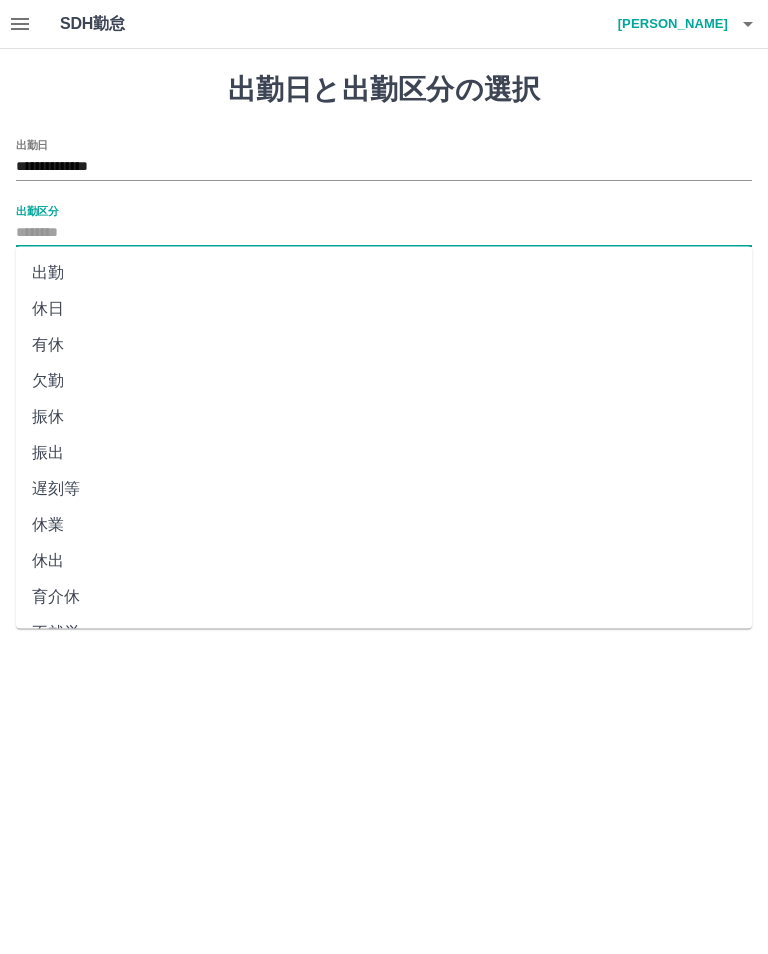 click on "出勤" at bounding box center (384, 273) 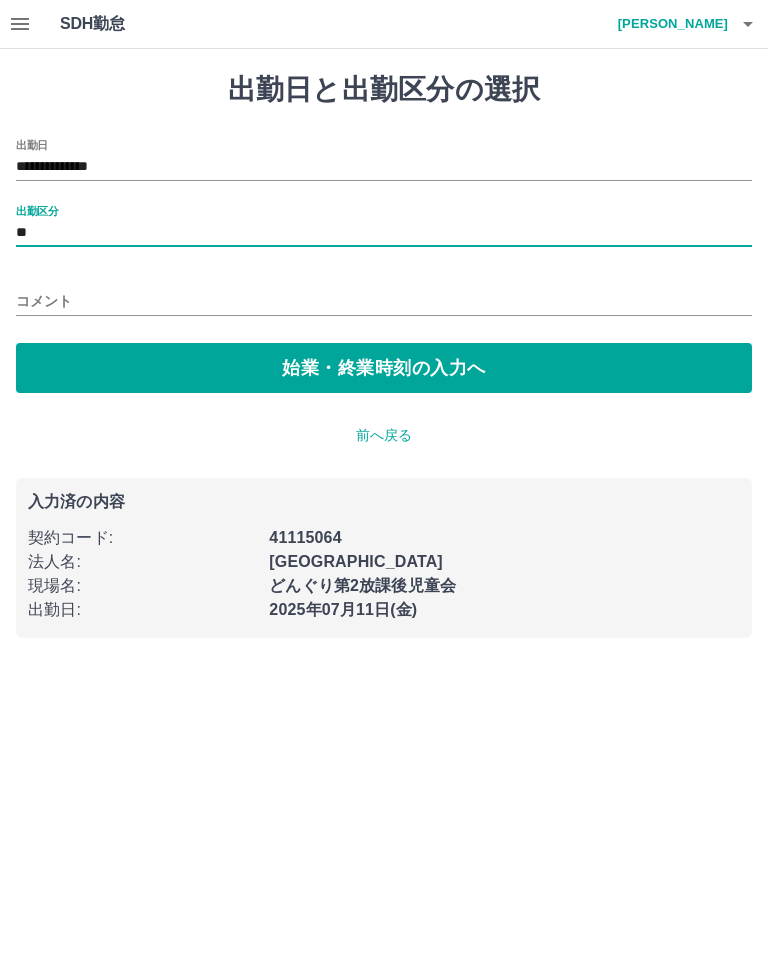 click on "始業・終業時刻の入力へ" at bounding box center [384, 368] 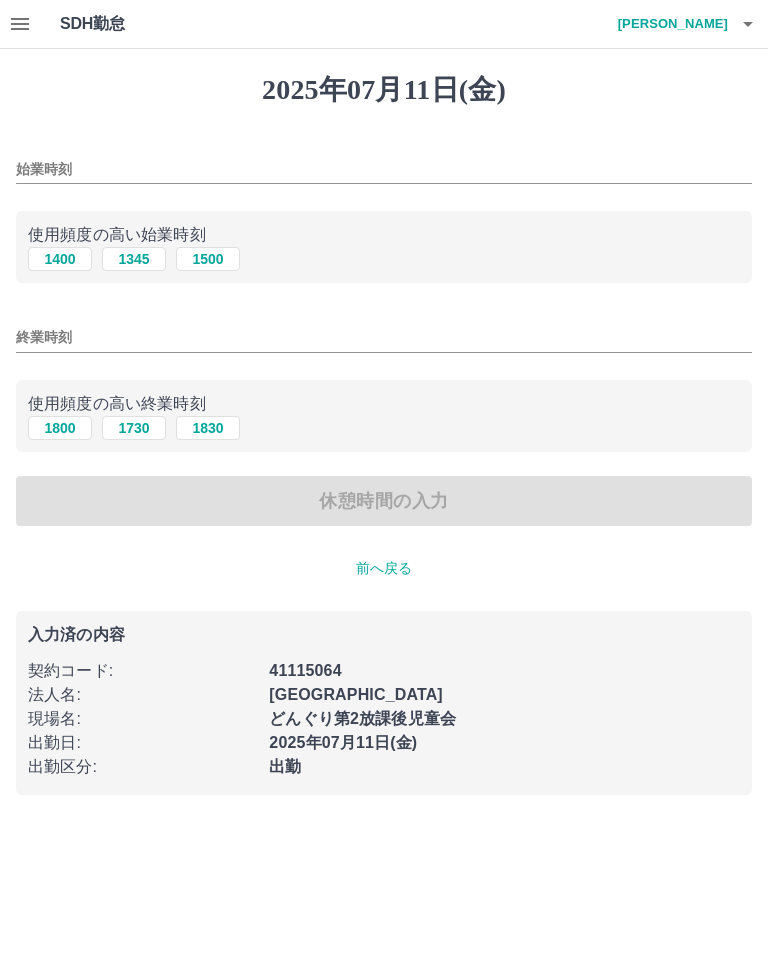 click on "1400" at bounding box center [60, 259] 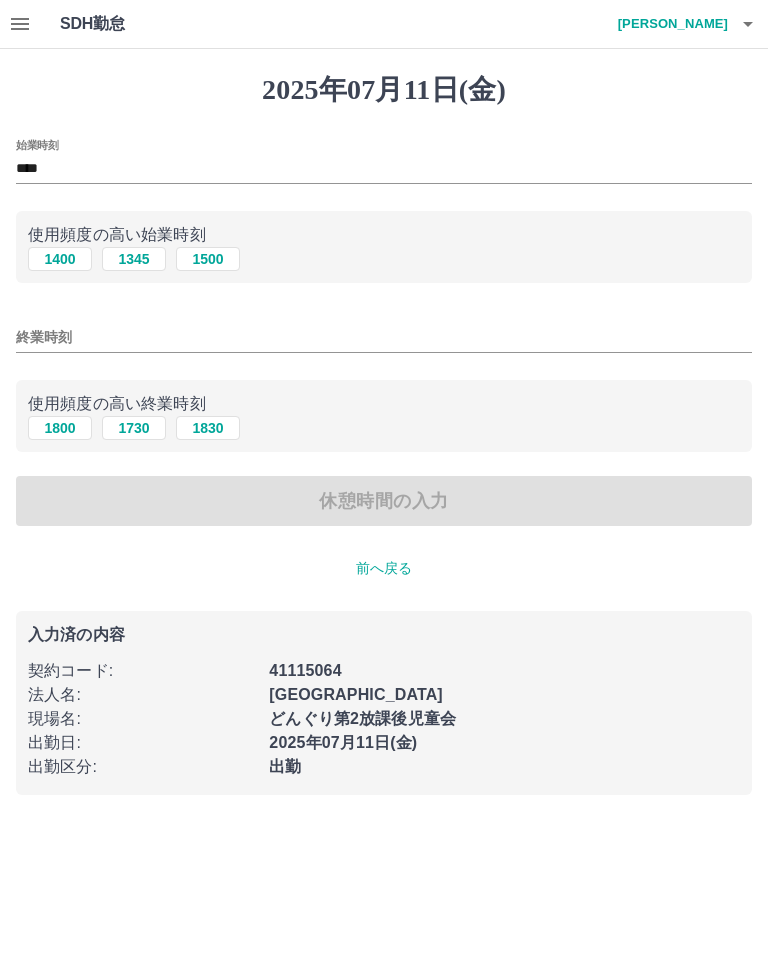 click on "1730" at bounding box center (134, 428) 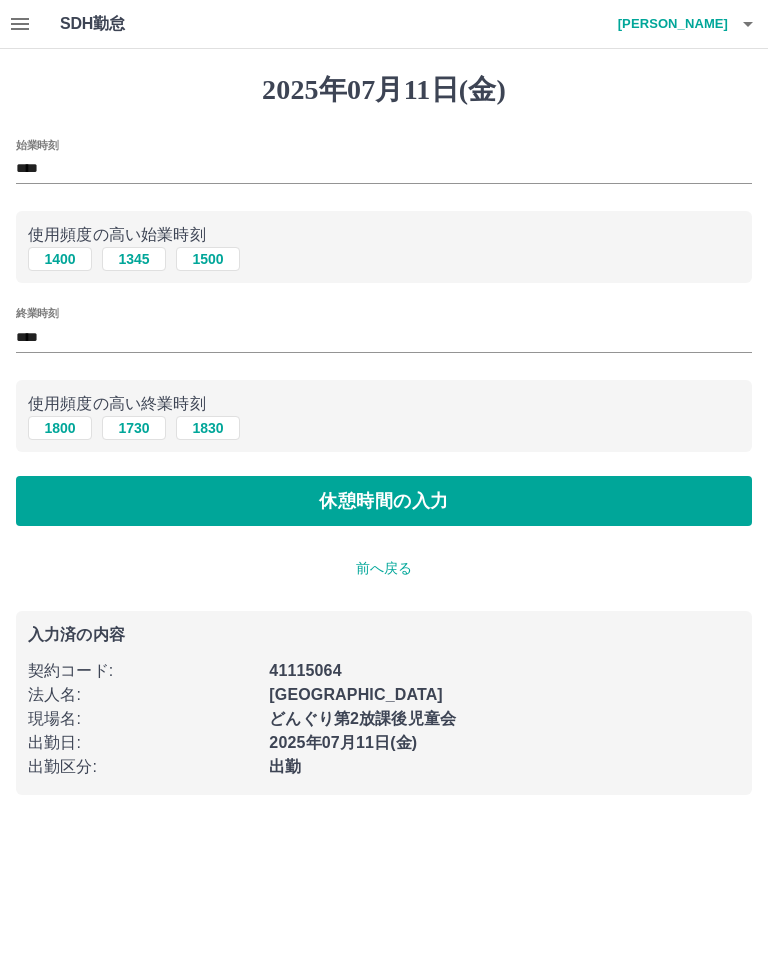click on "****" at bounding box center (384, 337) 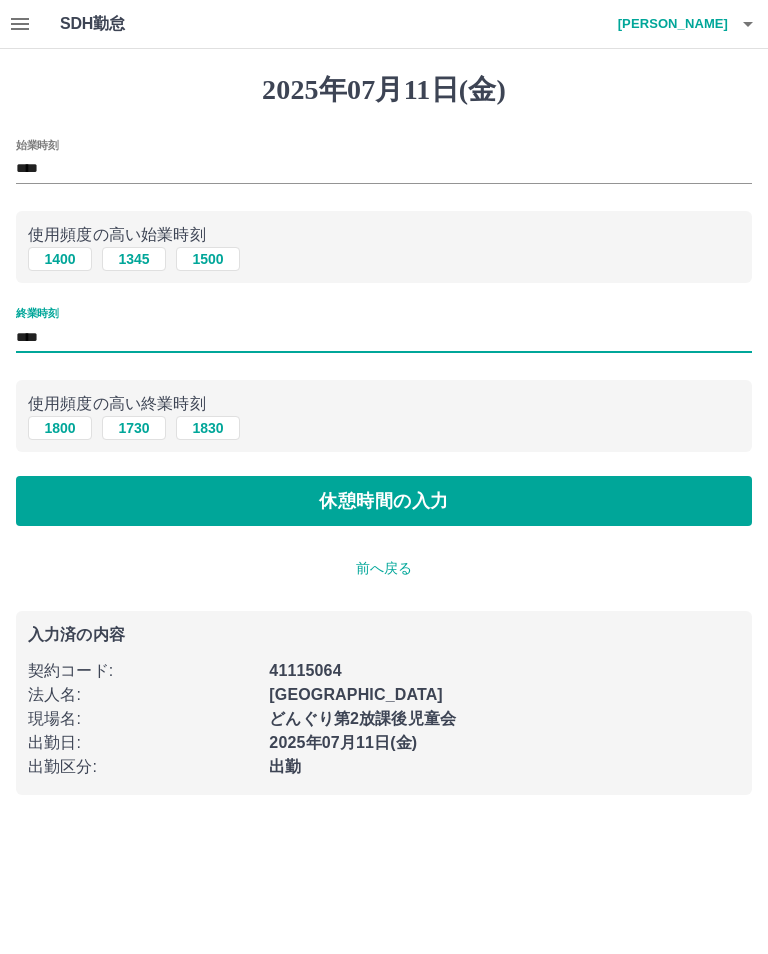 click on "休憩時間の入力" at bounding box center [384, 501] 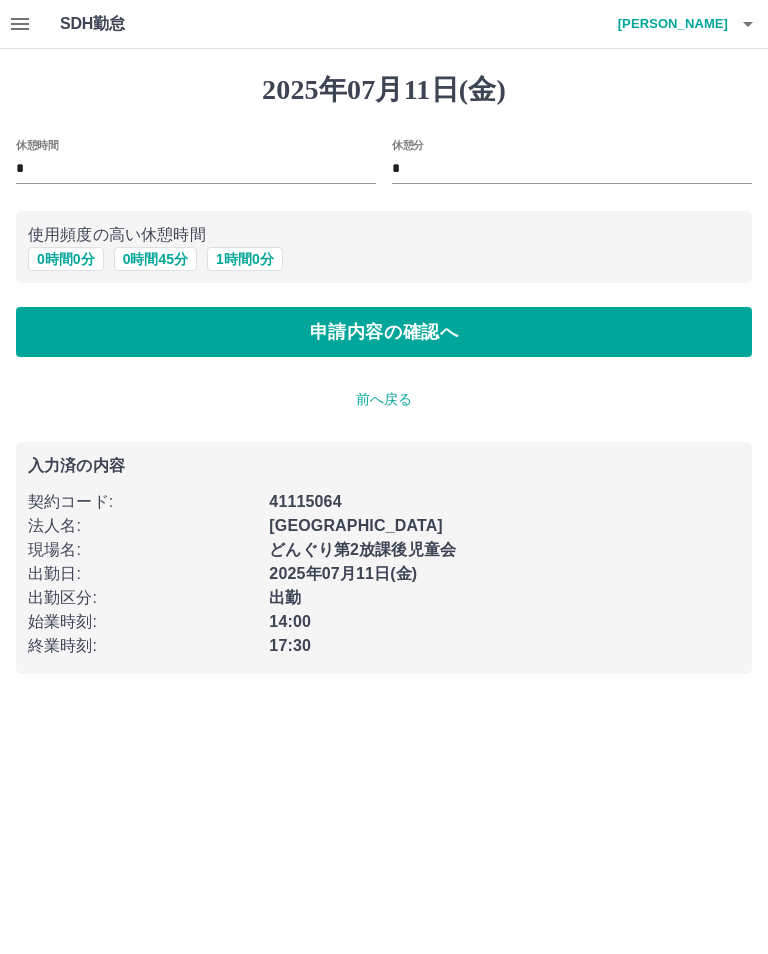 click on "申請内容の確認へ" at bounding box center [384, 332] 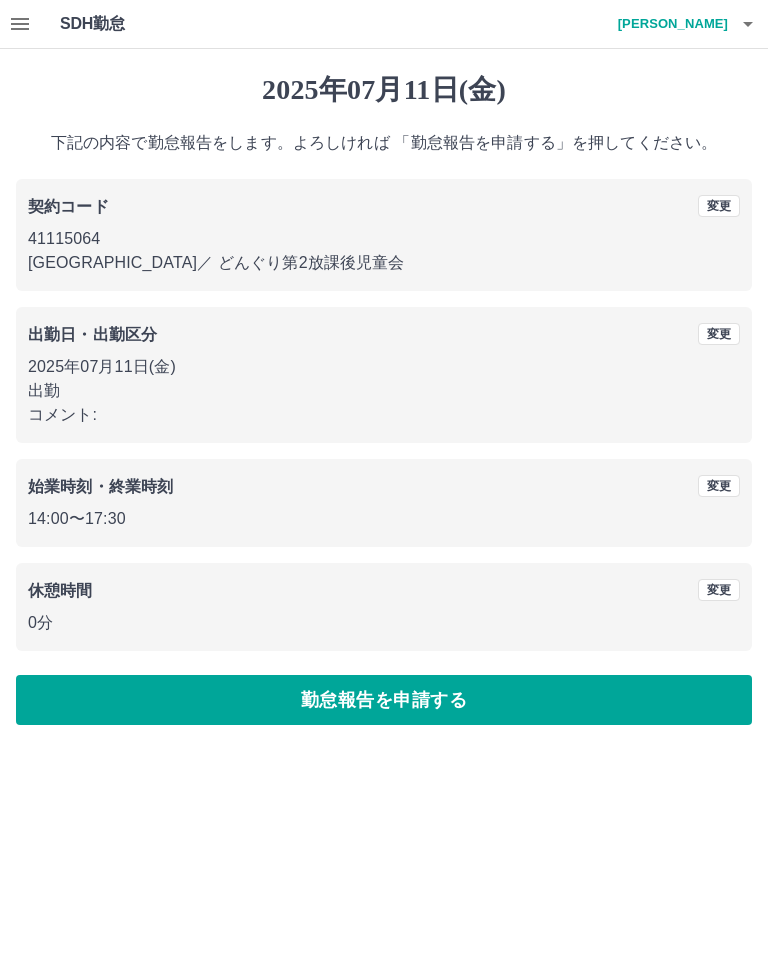 click on "勤怠報告を申請する" at bounding box center (384, 700) 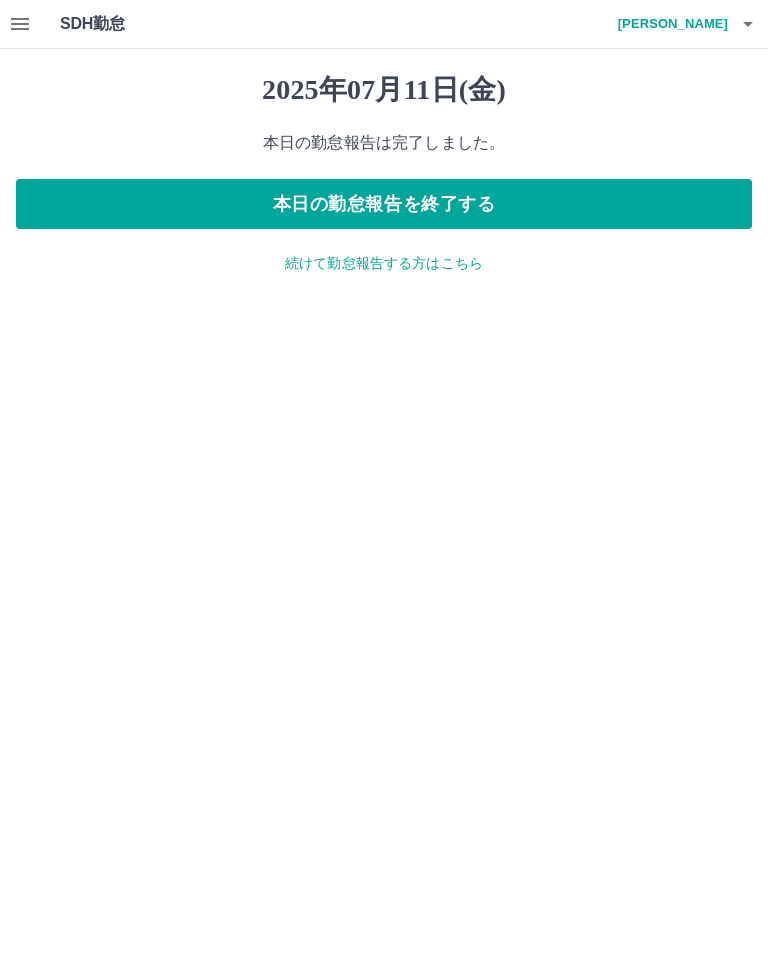 click on "本日の勤怠報告を終了する" at bounding box center (384, 204) 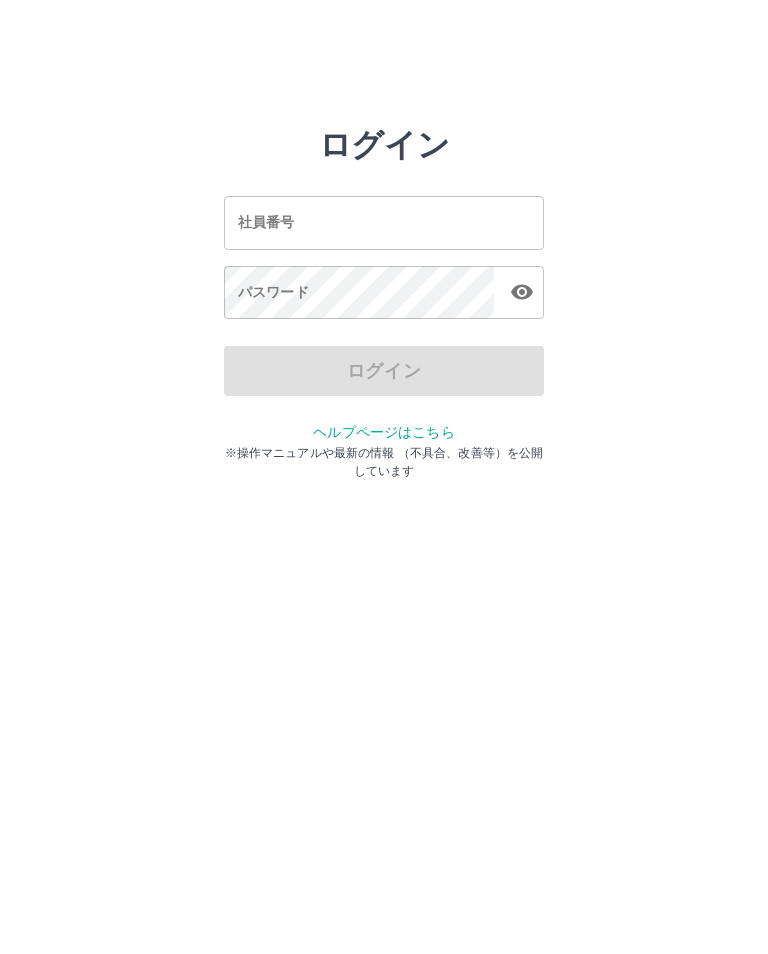 scroll, scrollTop: 0, scrollLeft: 0, axis: both 